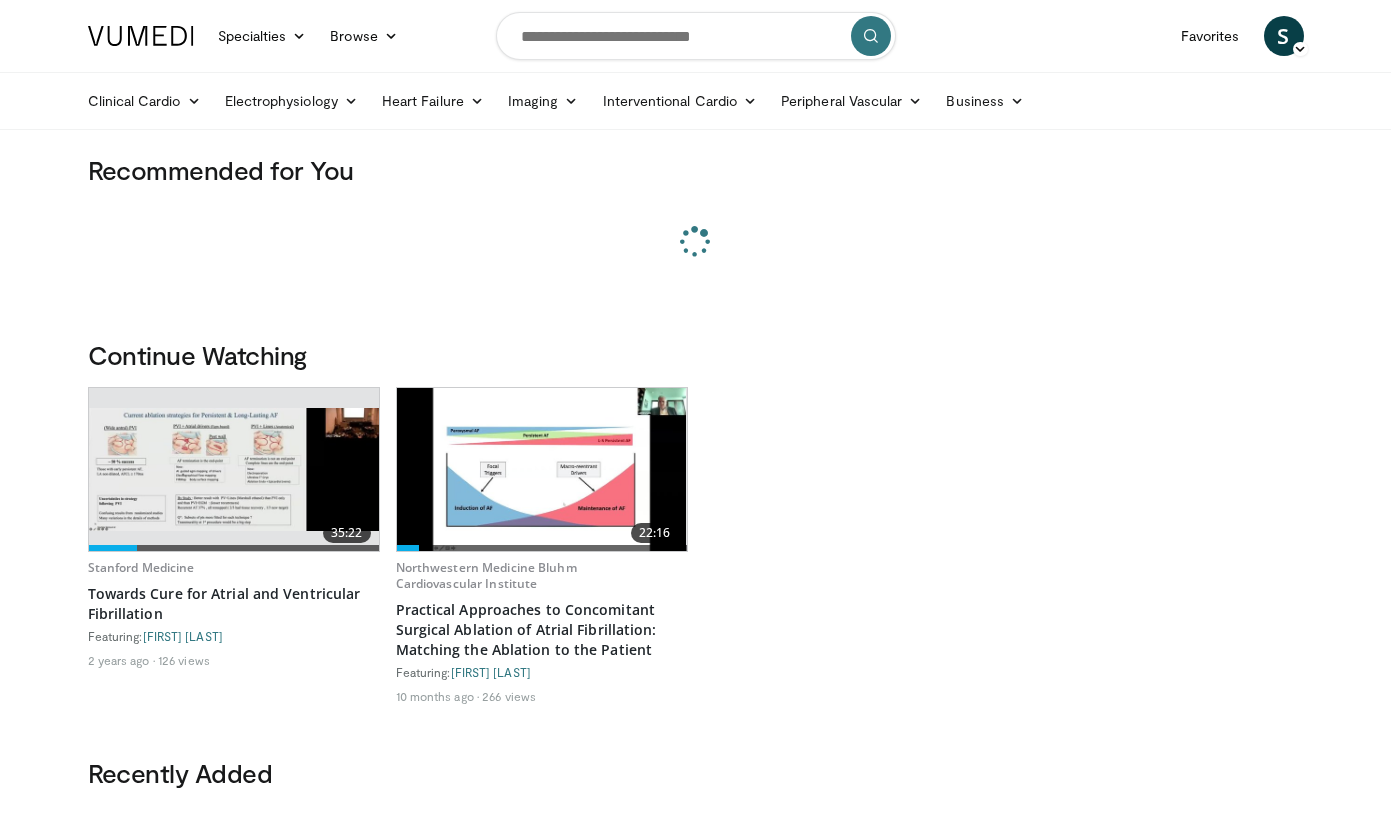 scroll, scrollTop: 0, scrollLeft: 0, axis: both 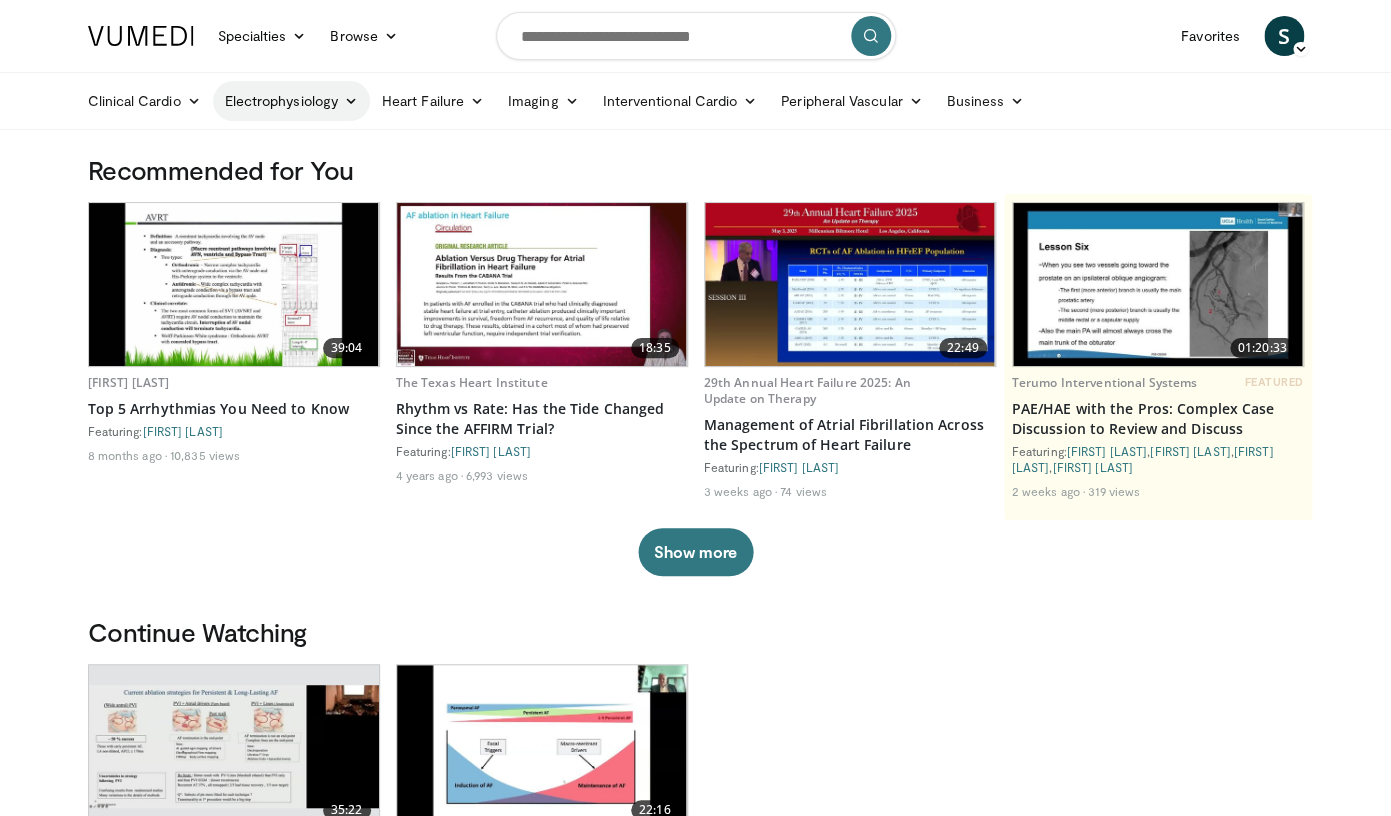click at bounding box center (351, 101) 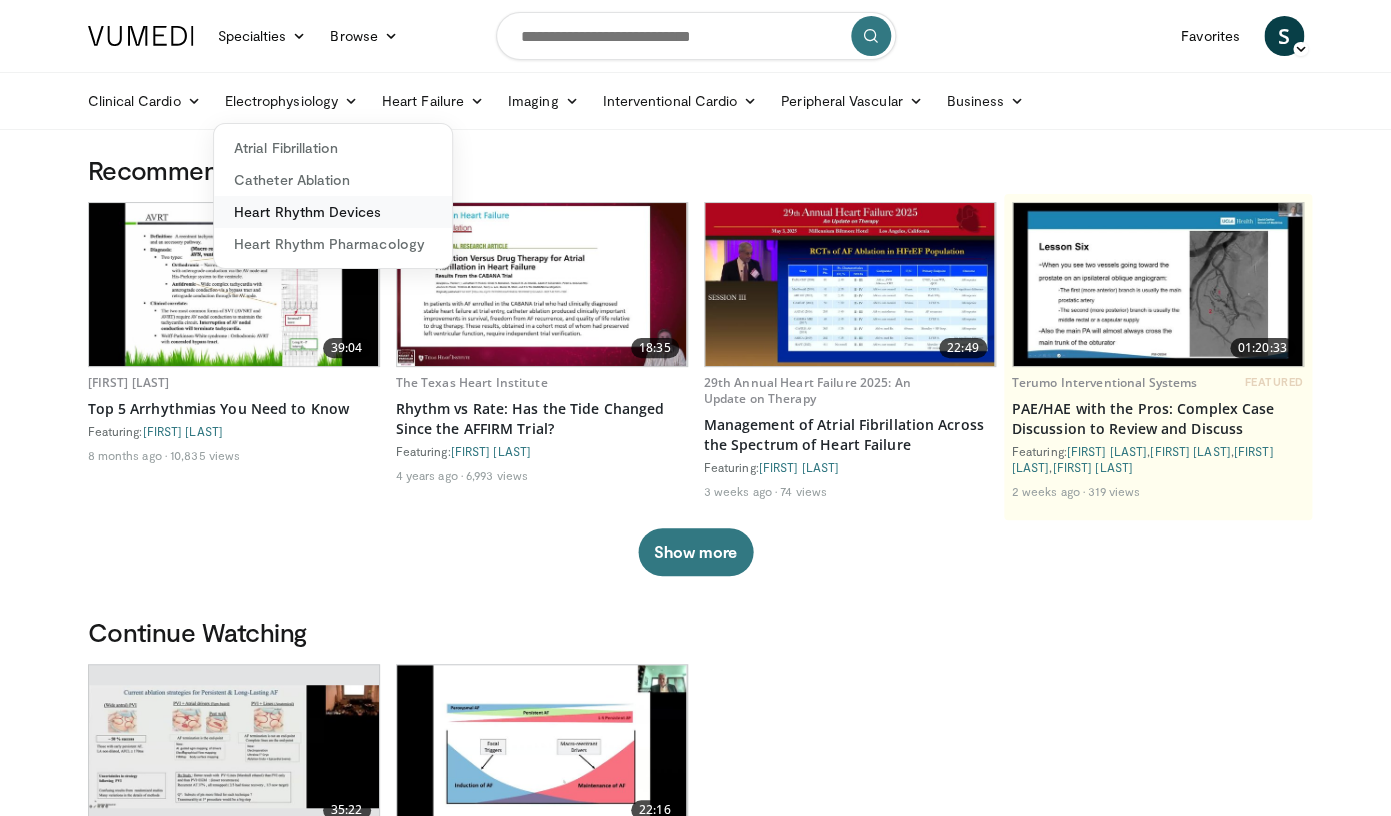 click on "Heart Rhythm Devices" at bounding box center (333, 212) 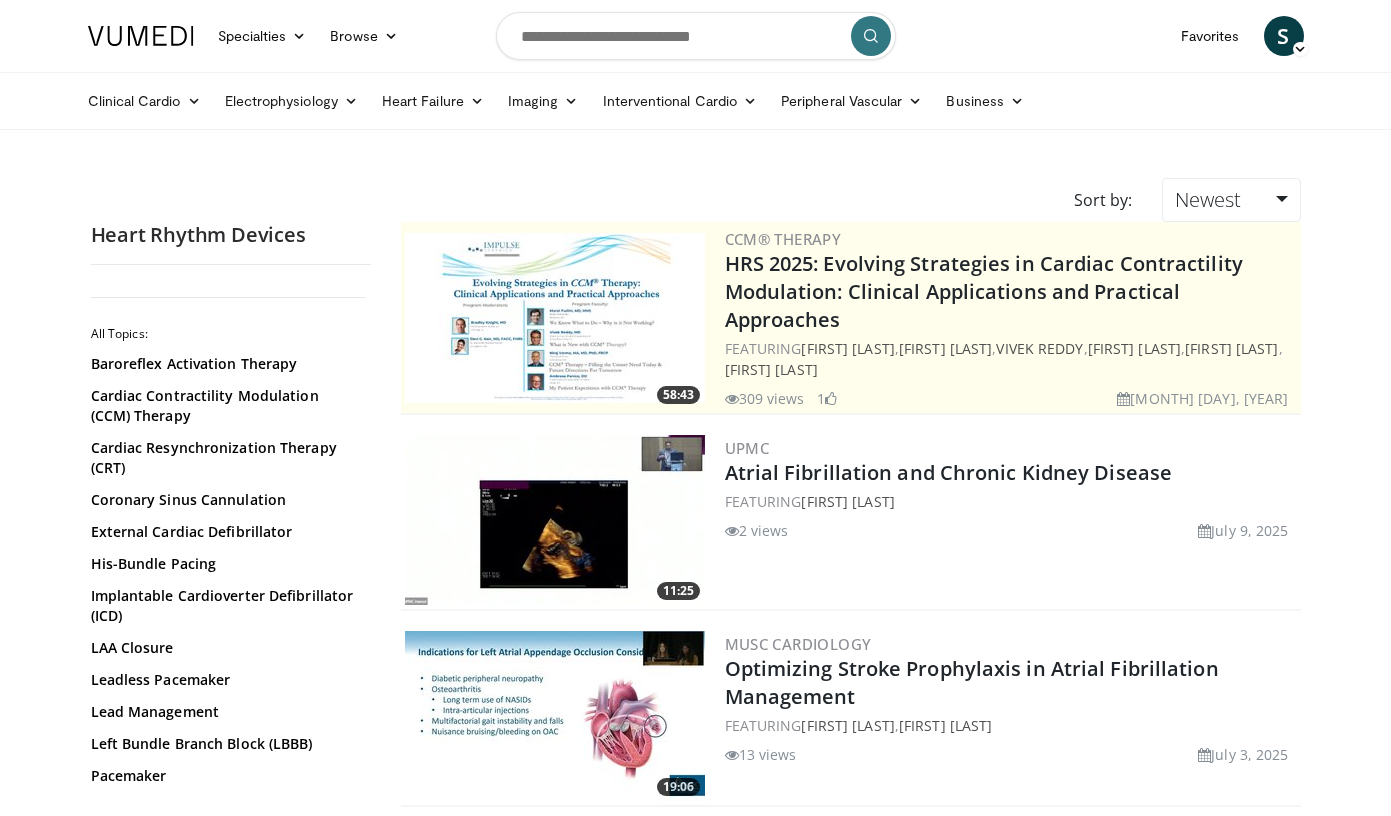 click at bounding box center (696, 36) 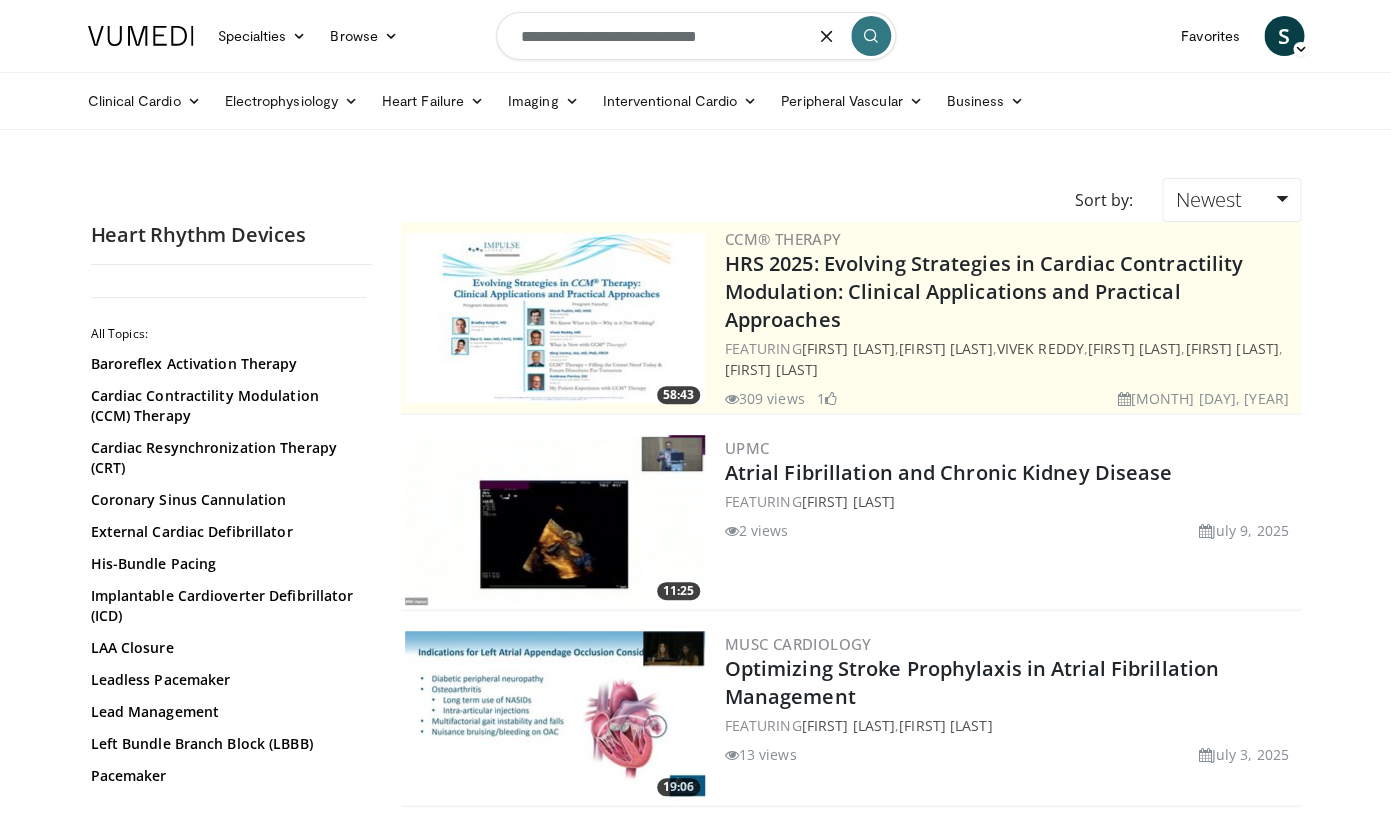 type on "**********" 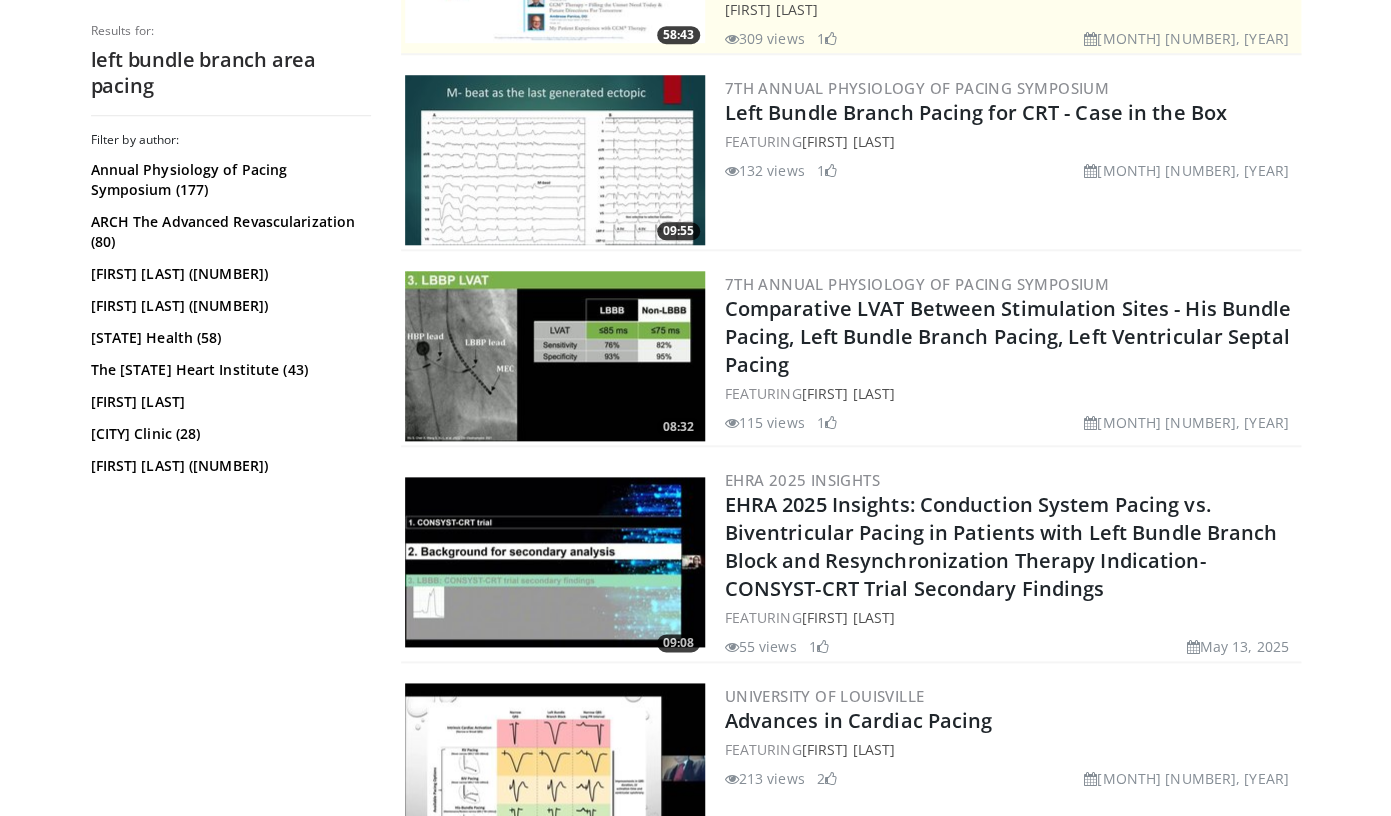 scroll, scrollTop: 563, scrollLeft: 0, axis: vertical 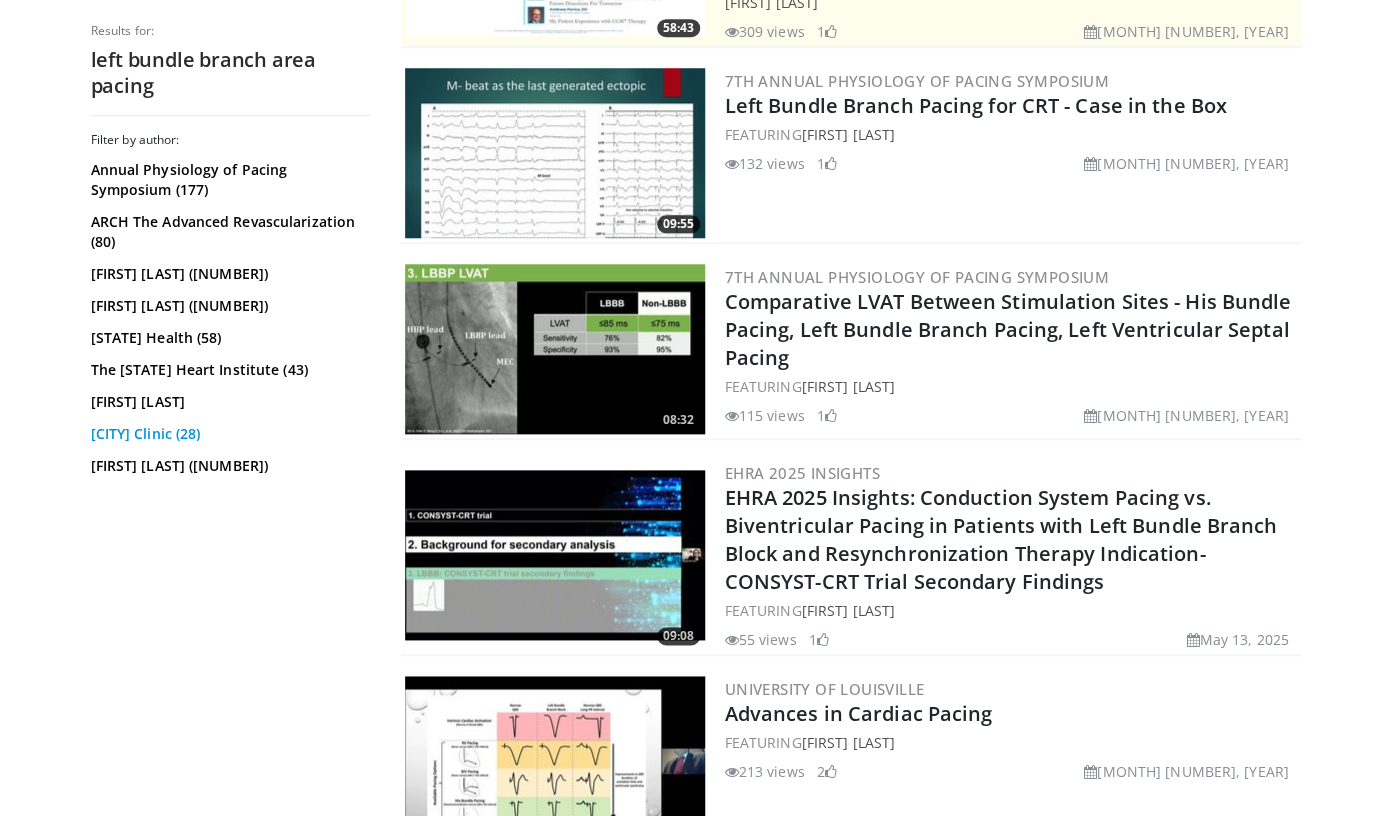 drag, startPoint x: 580, startPoint y: 132, endPoint x: 339, endPoint y: 444, distance: 394.23978 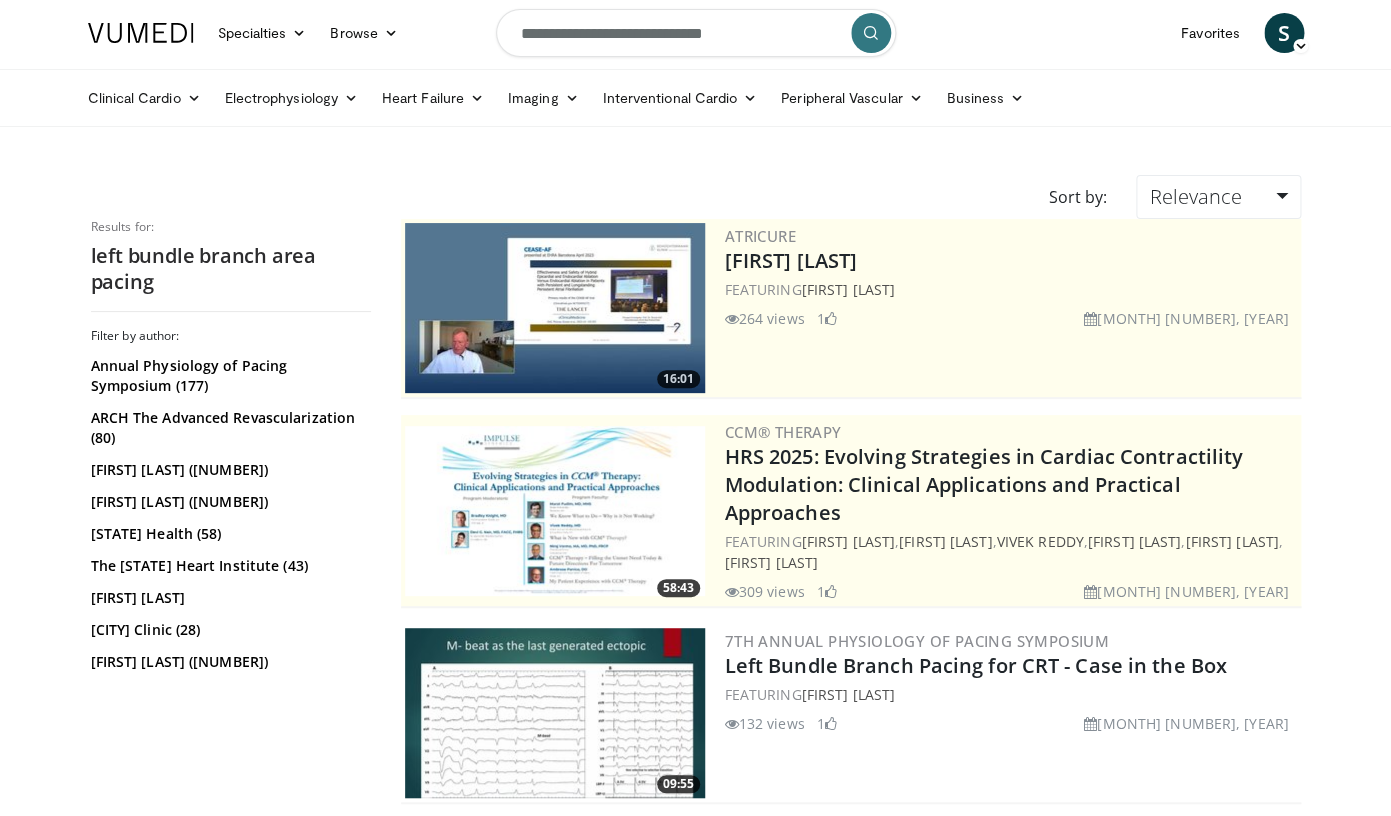 scroll, scrollTop: 0, scrollLeft: 0, axis: both 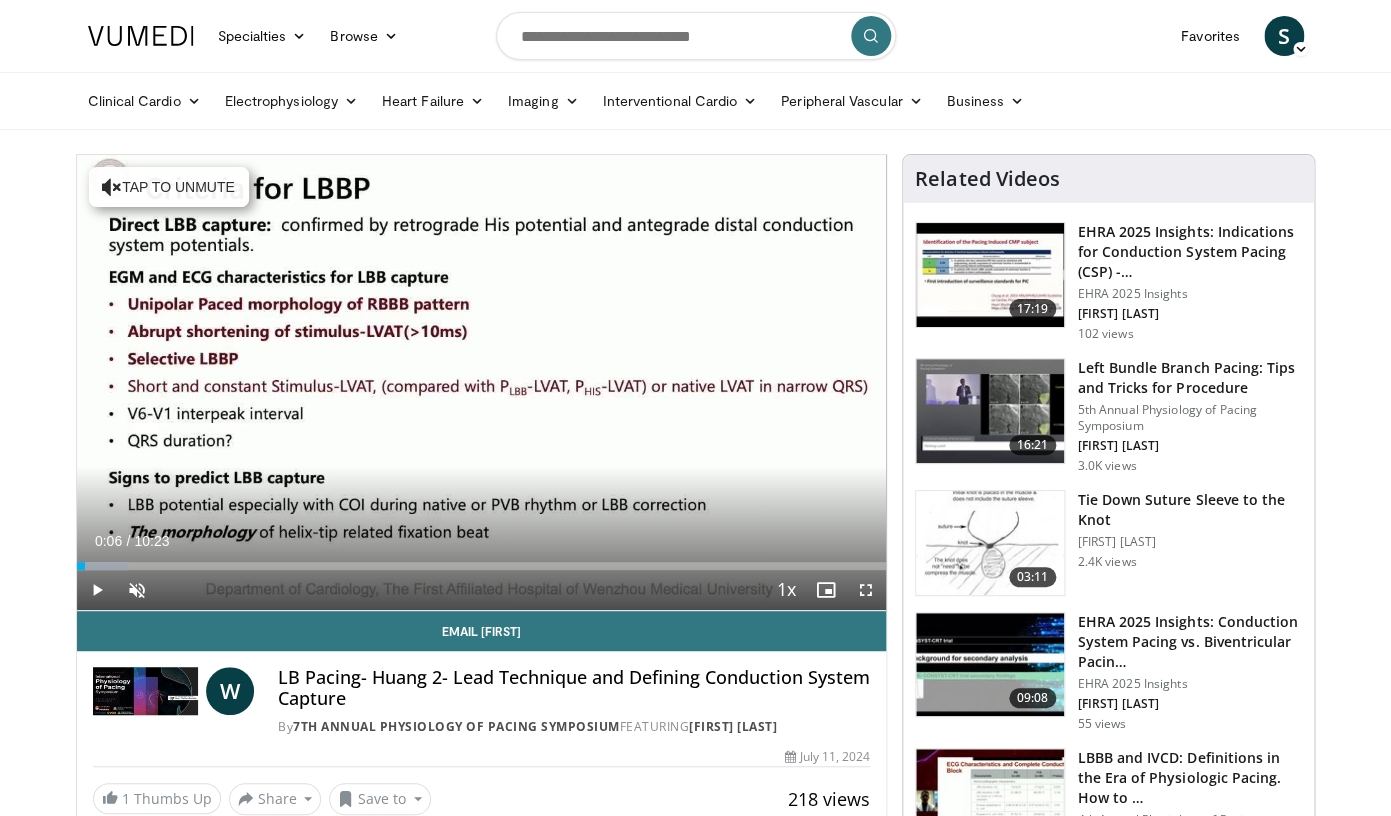 click at bounding box center (87, 566) 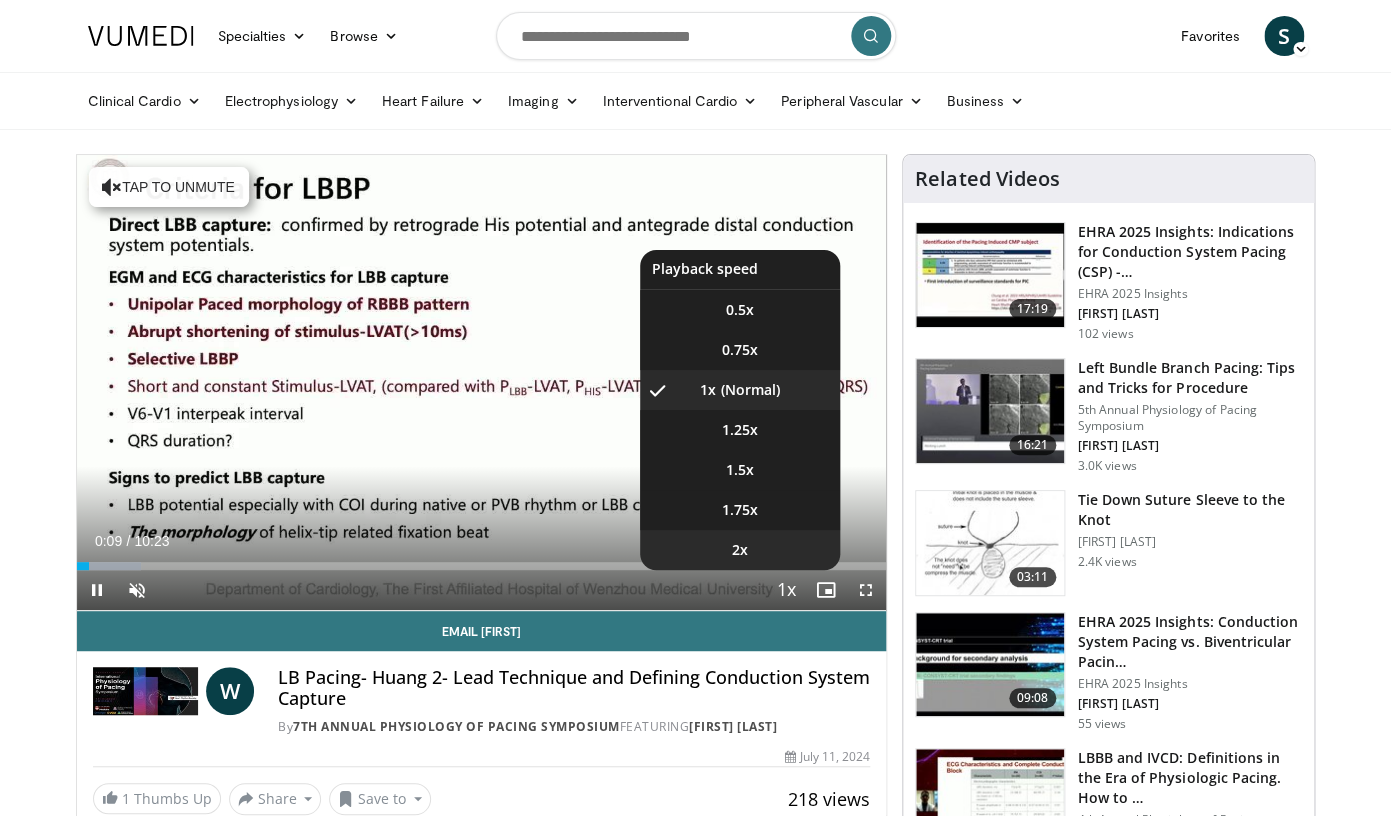 drag, startPoint x: 796, startPoint y: 594, endPoint x: 714, endPoint y: 549, distance: 93.53609 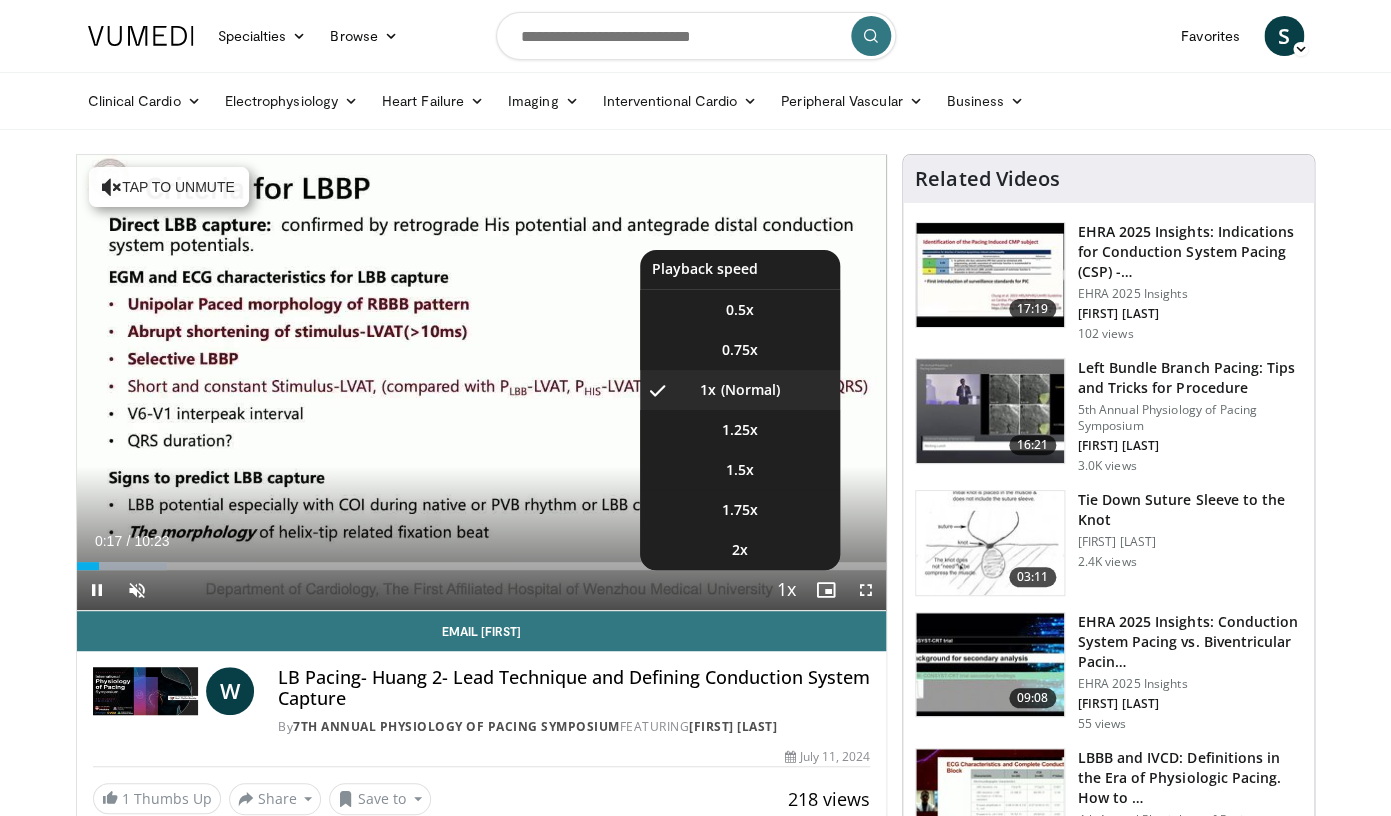 click at bounding box center (786, 591) 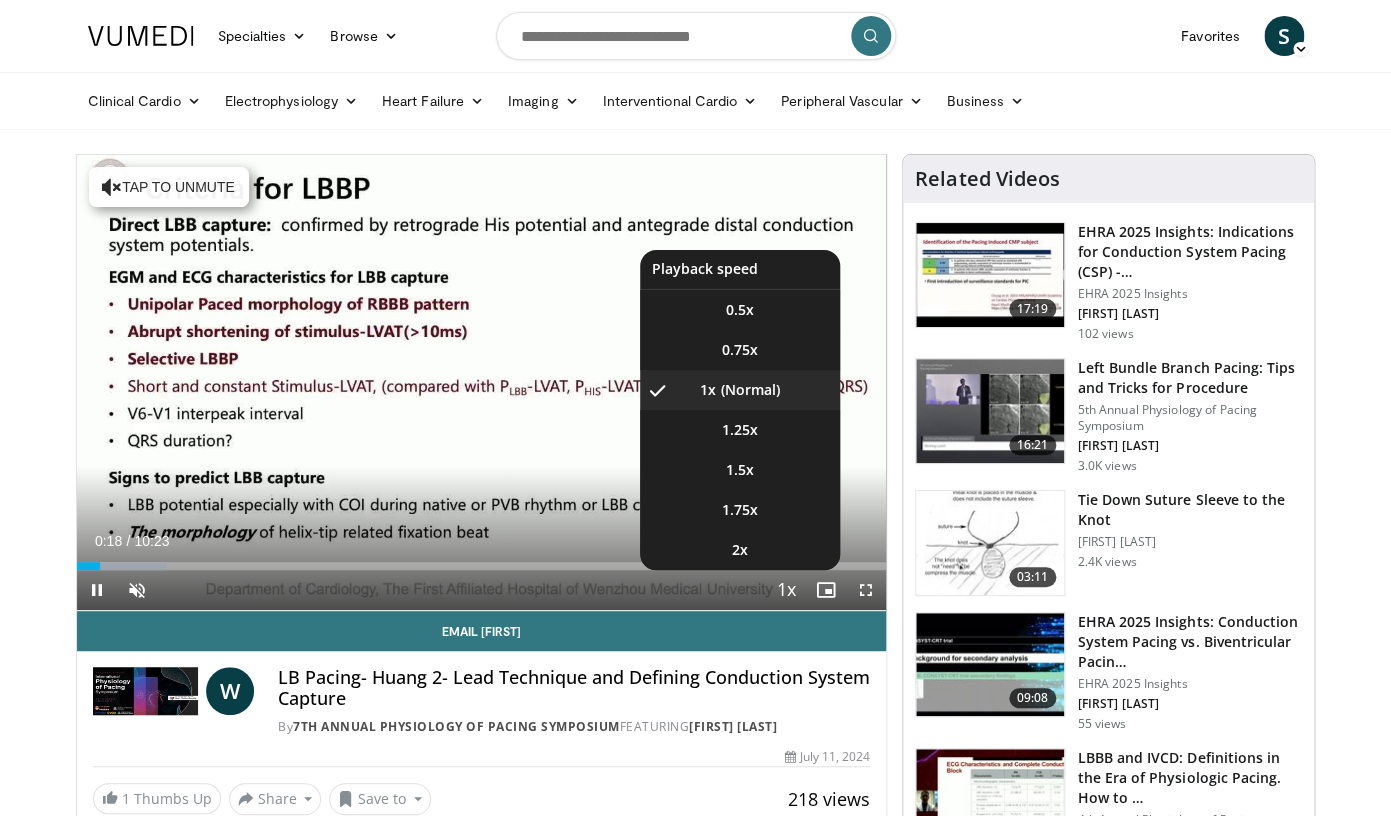 click at bounding box center [786, 591] 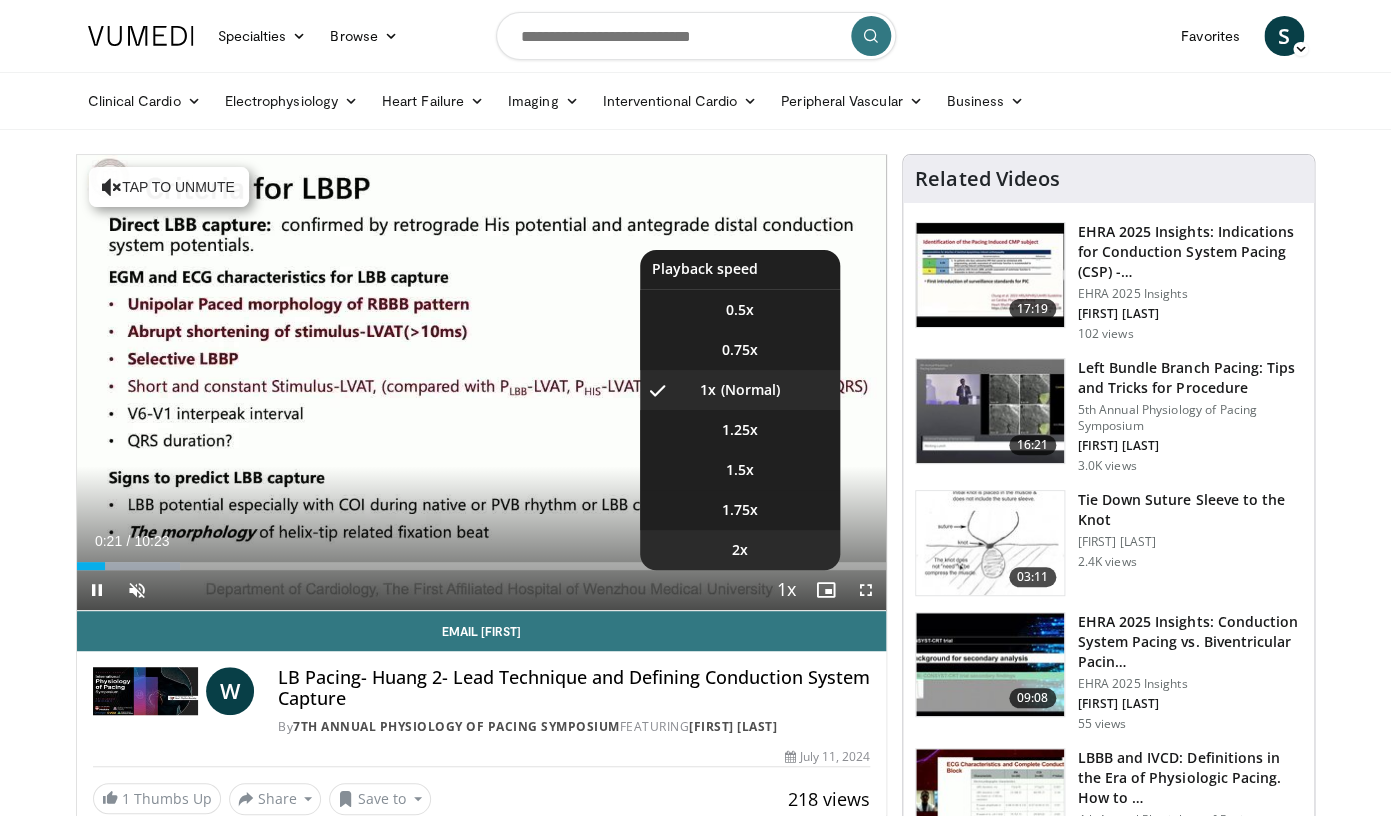 click on "2x" at bounding box center [740, 550] 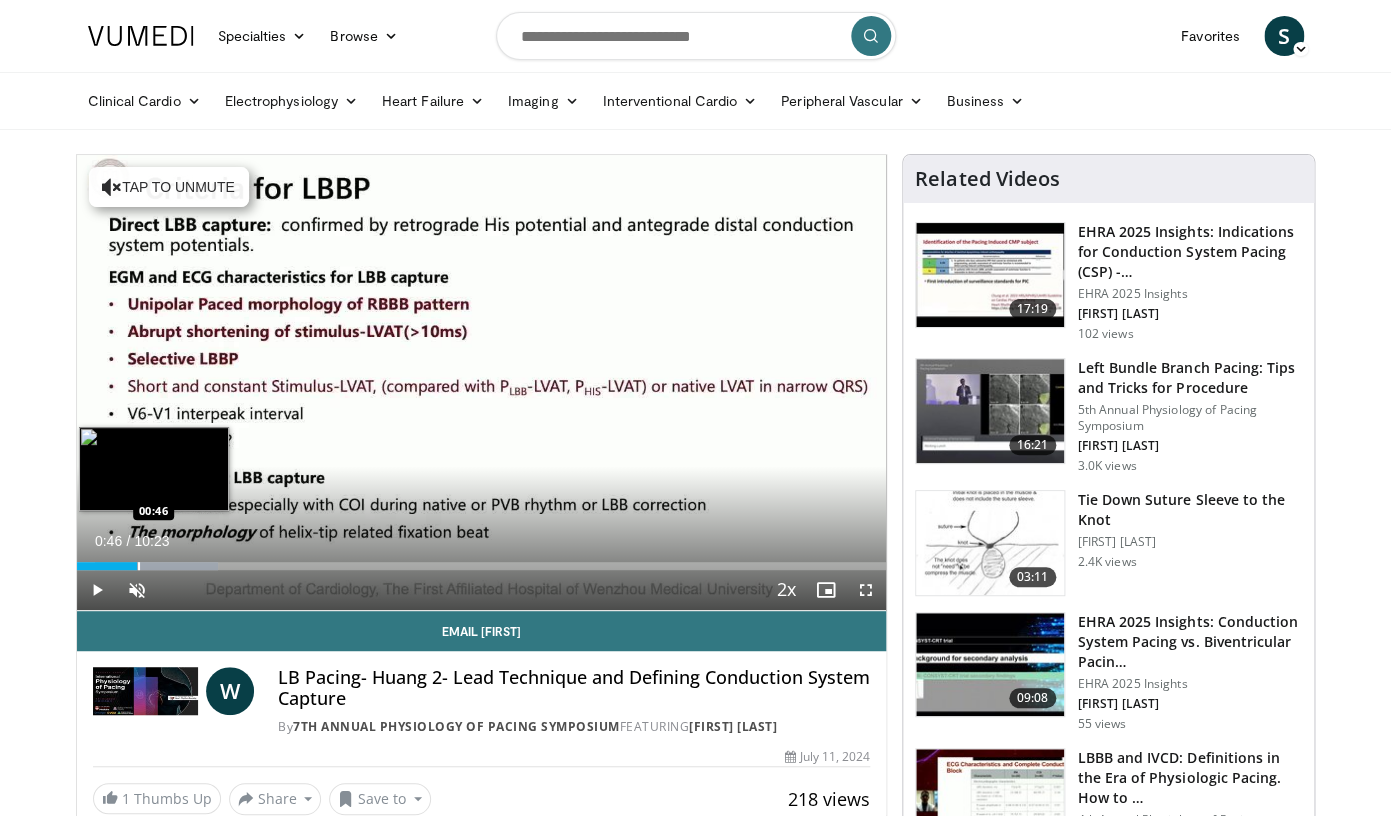 drag, startPoint x: 125, startPoint y: 564, endPoint x: 137, endPoint y: 564, distance: 12 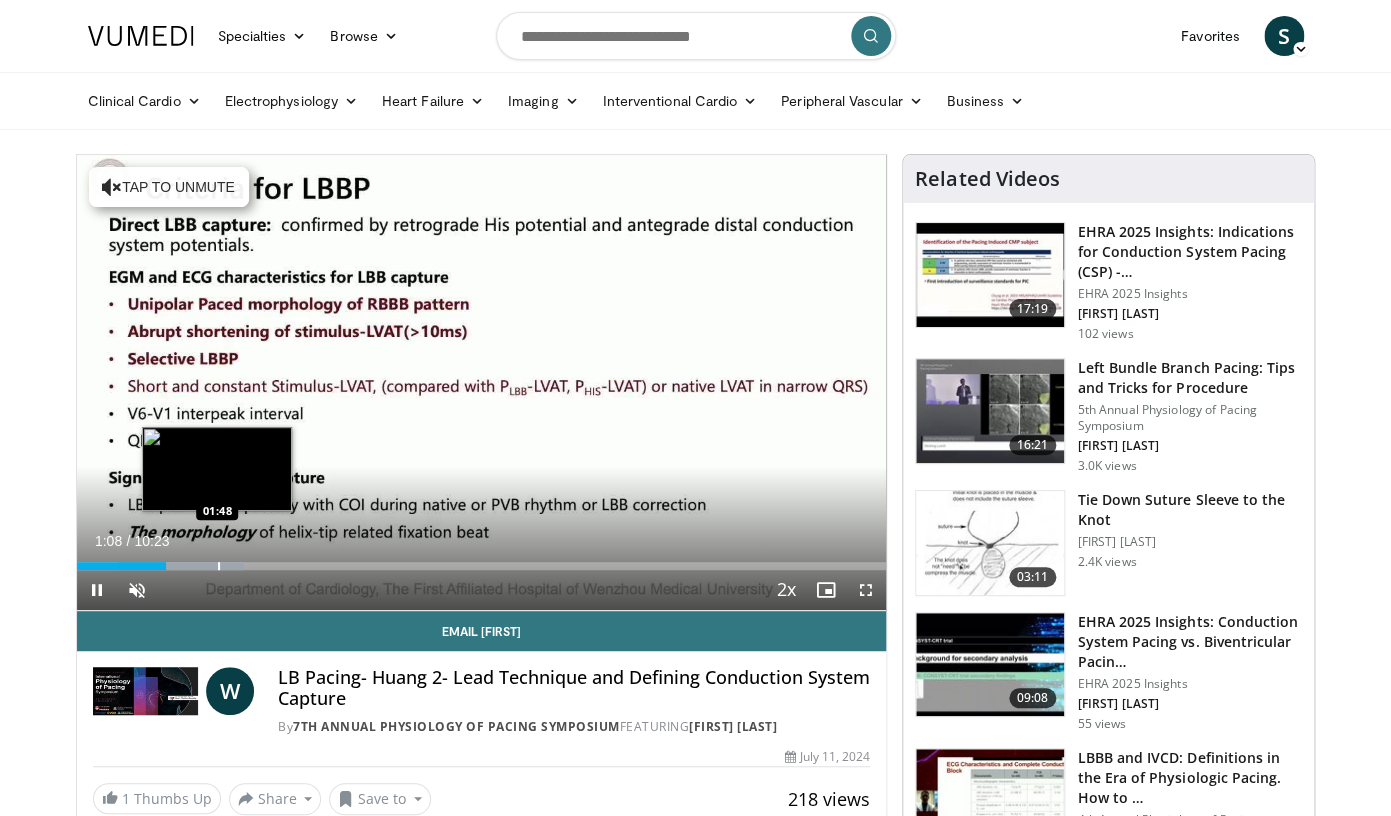 click at bounding box center (219, 566) 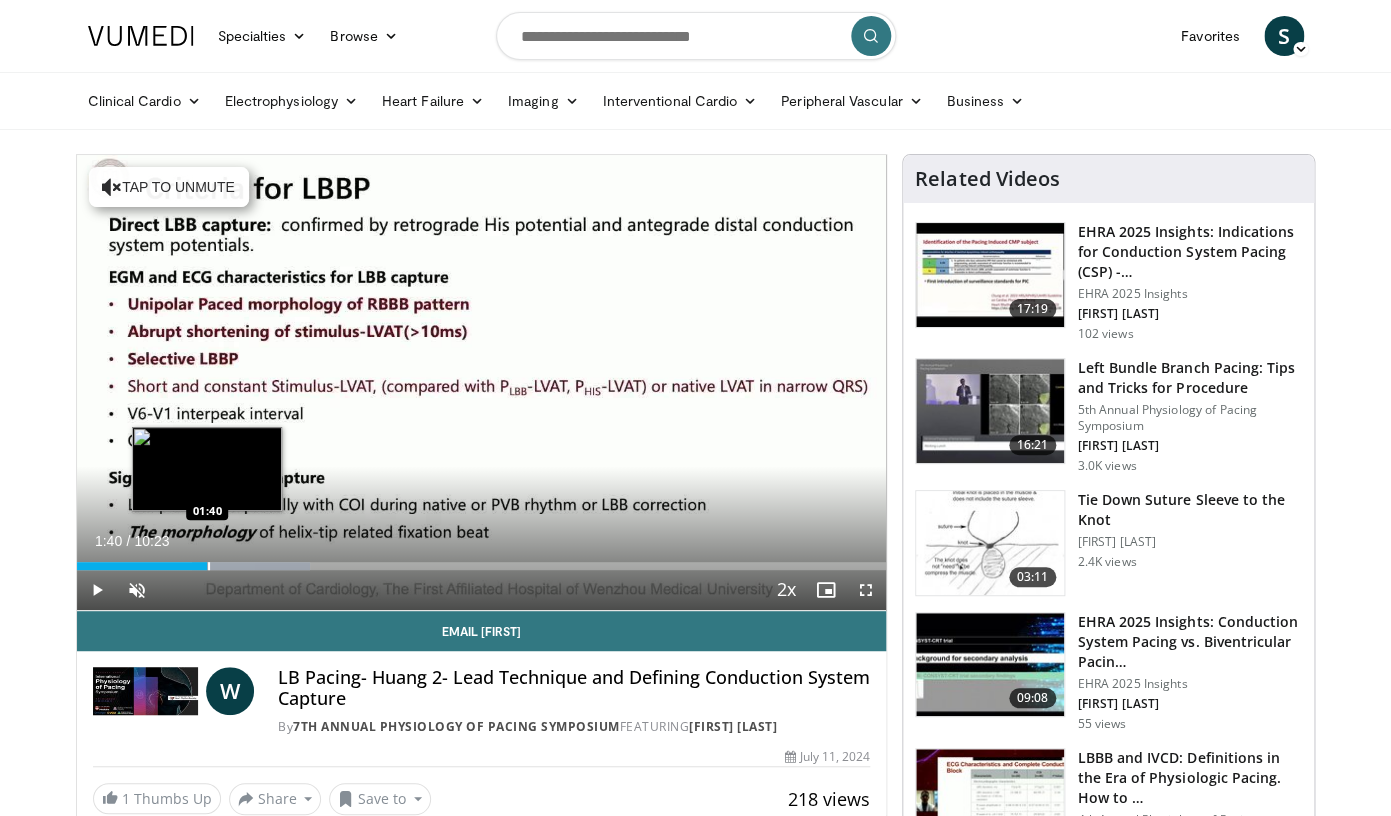 click at bounding box center [209, 566] 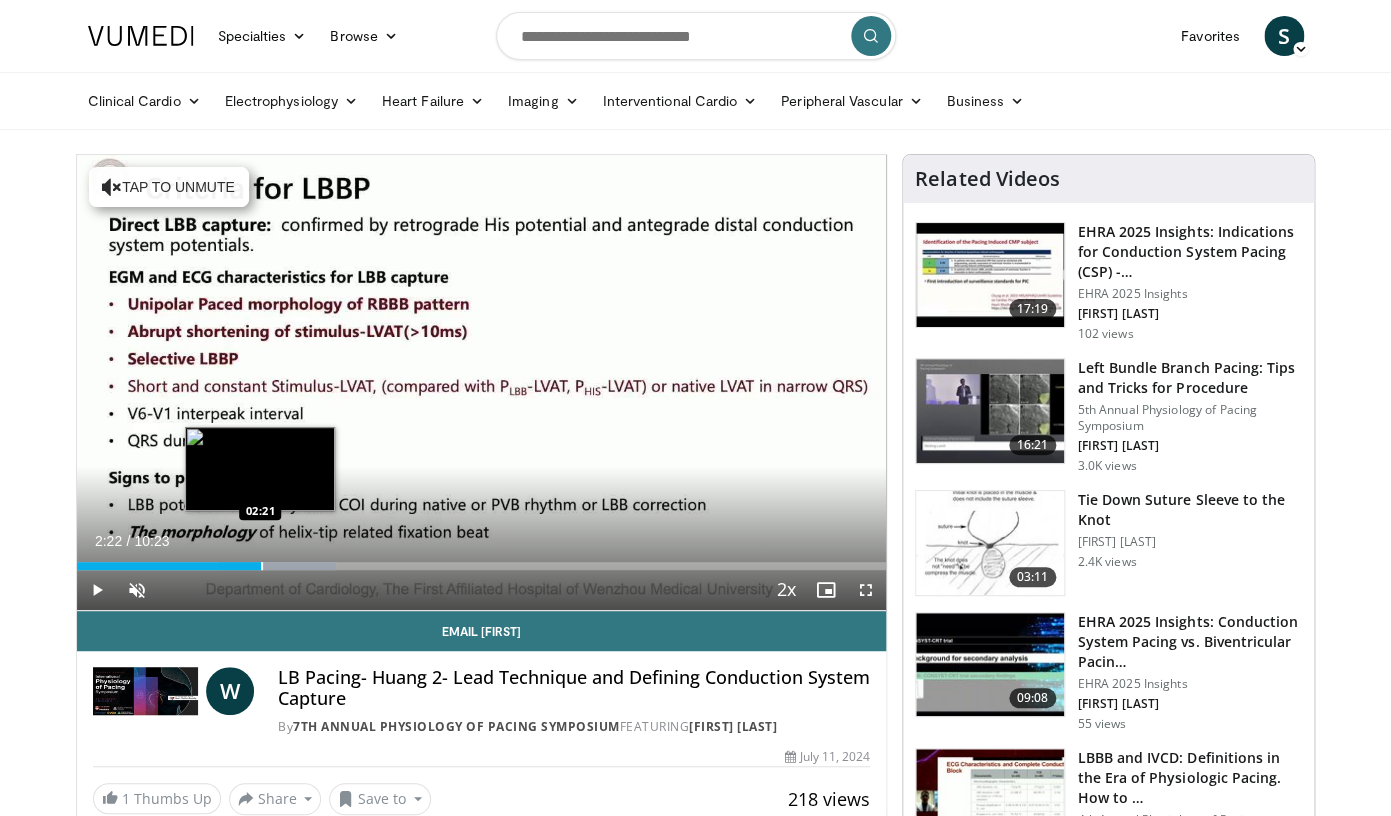 click at bounding box center (262, 566) 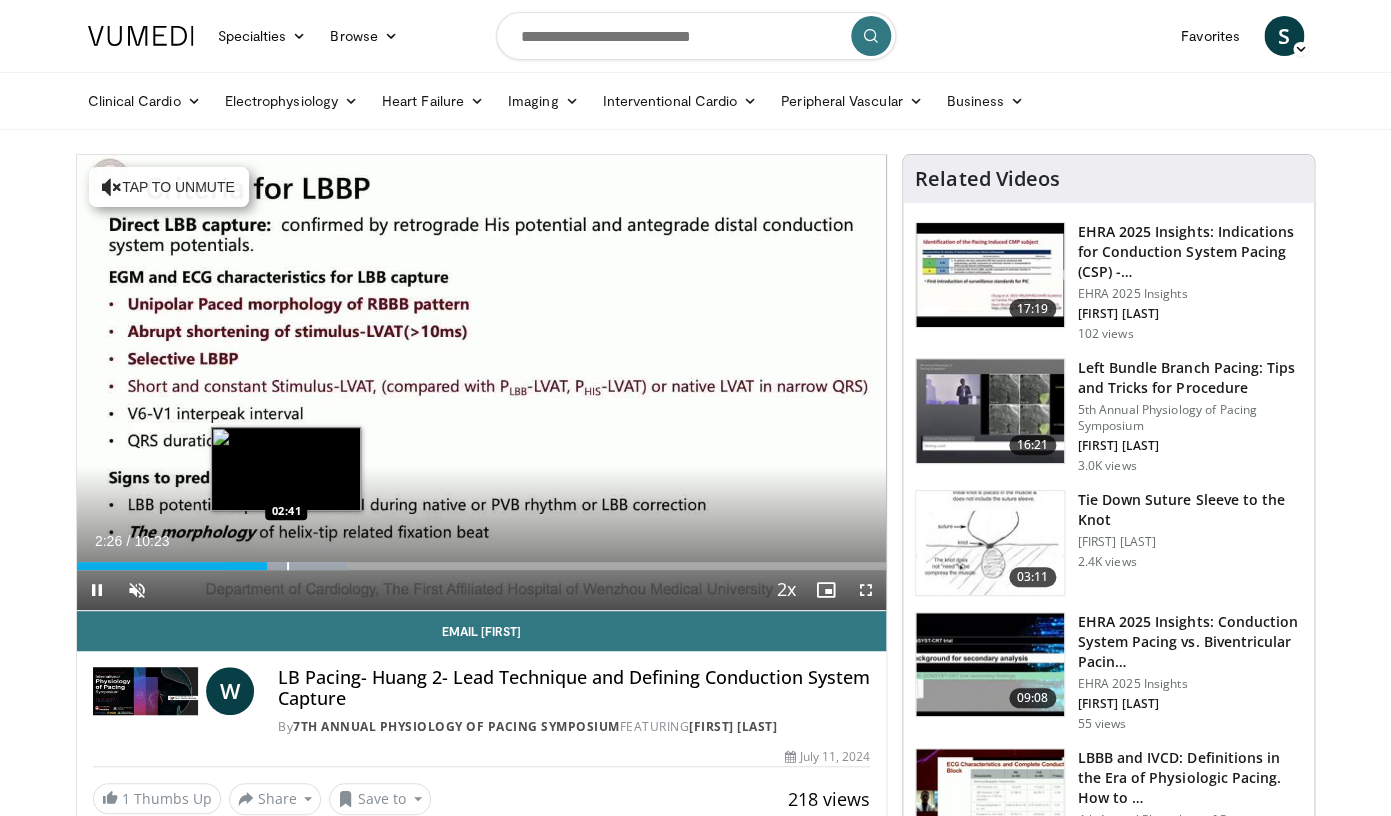 click on "Loaded :  33.43% 02:26 02:41" at bounding box center [482, 560] 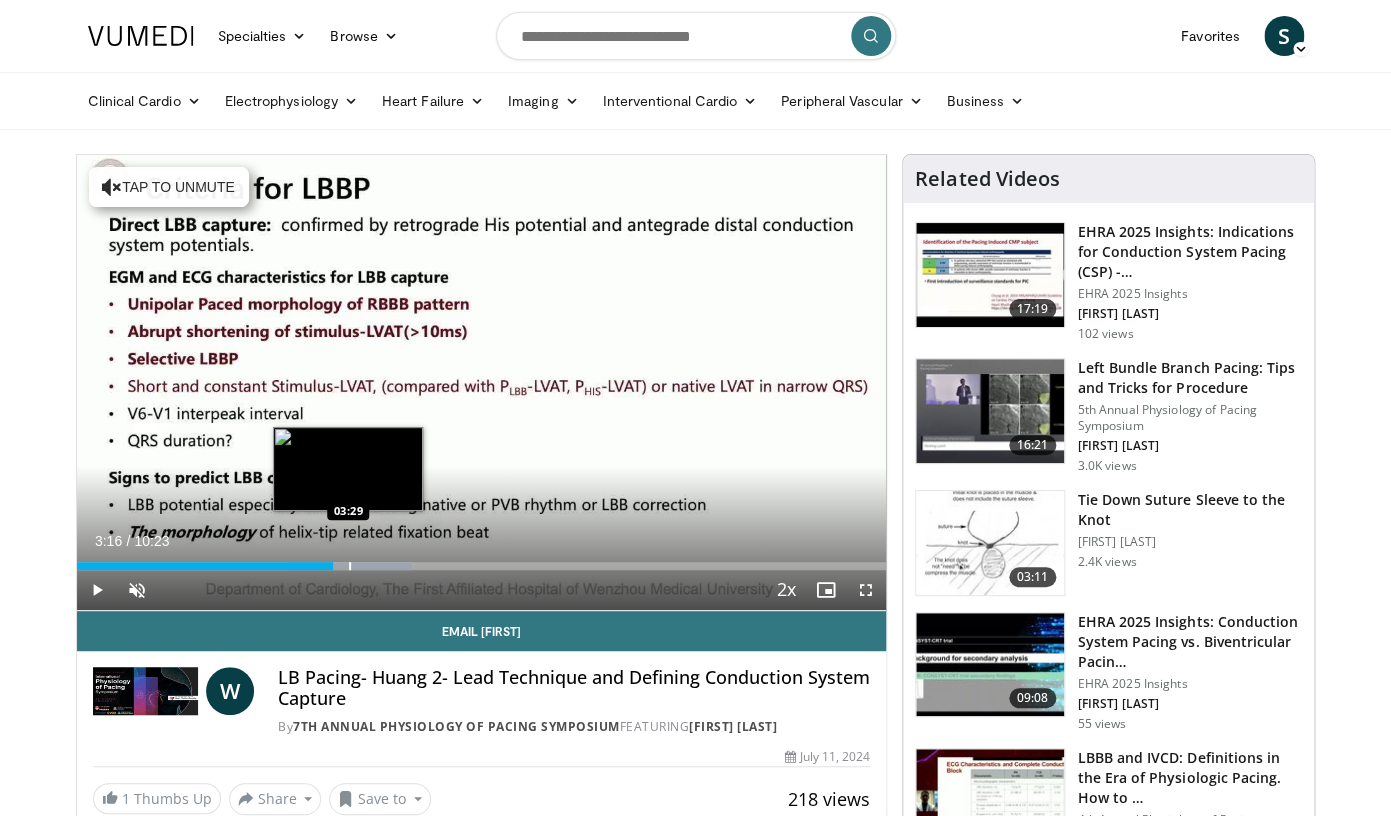 click on "Loaded :  41.39% 03:17 03:29" at bounding box center (482, 566) 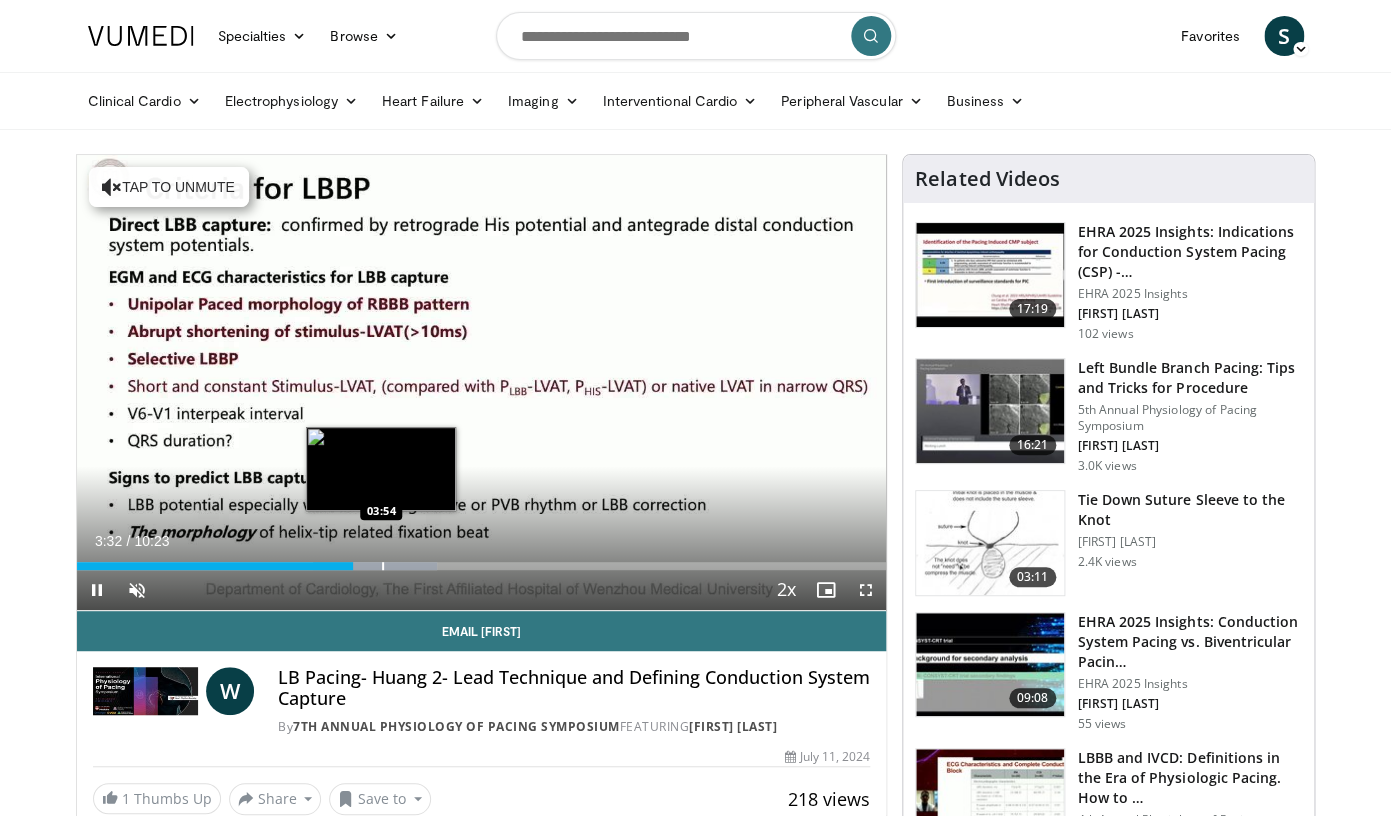 click at bounding box center (383, 566) 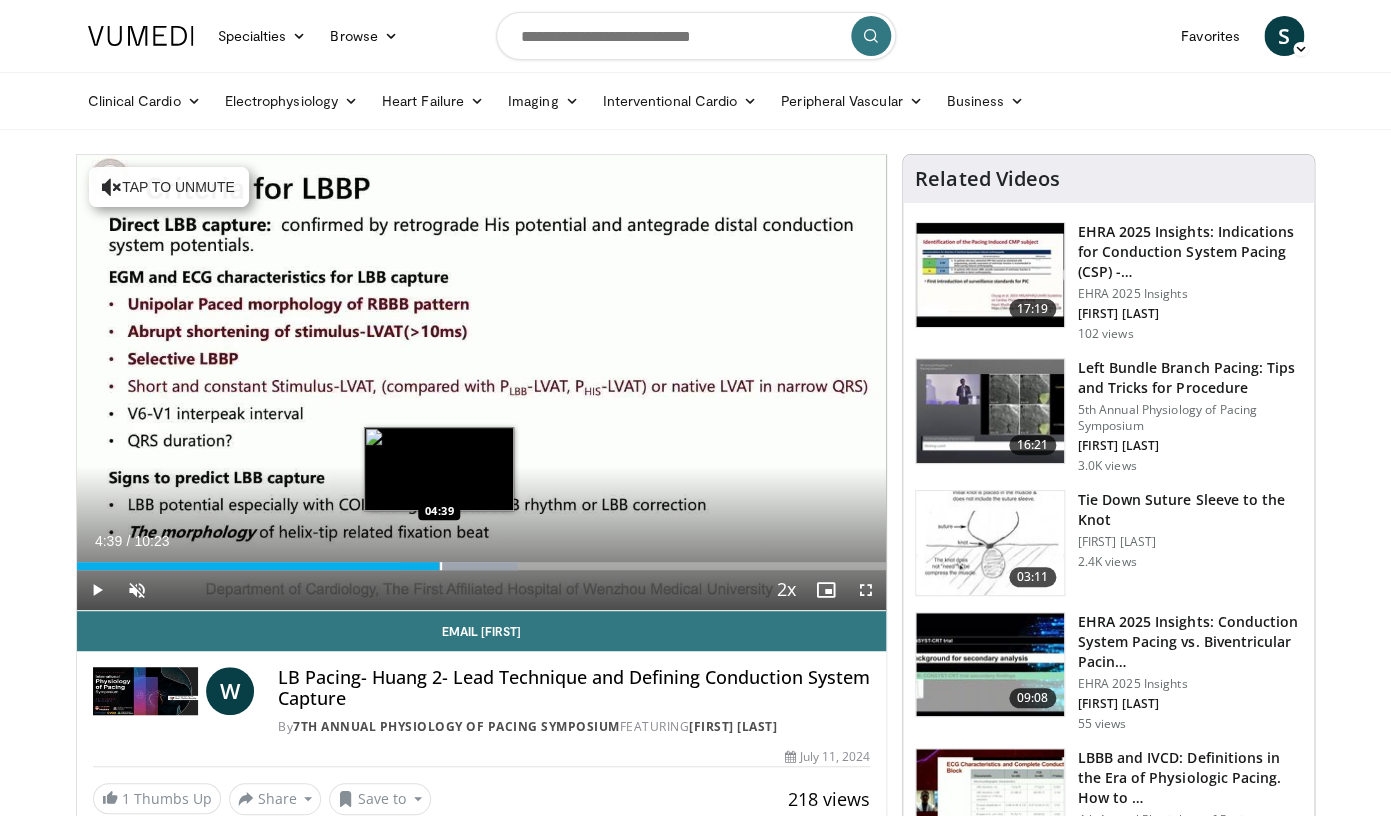 click at bounding box center (441, 566) 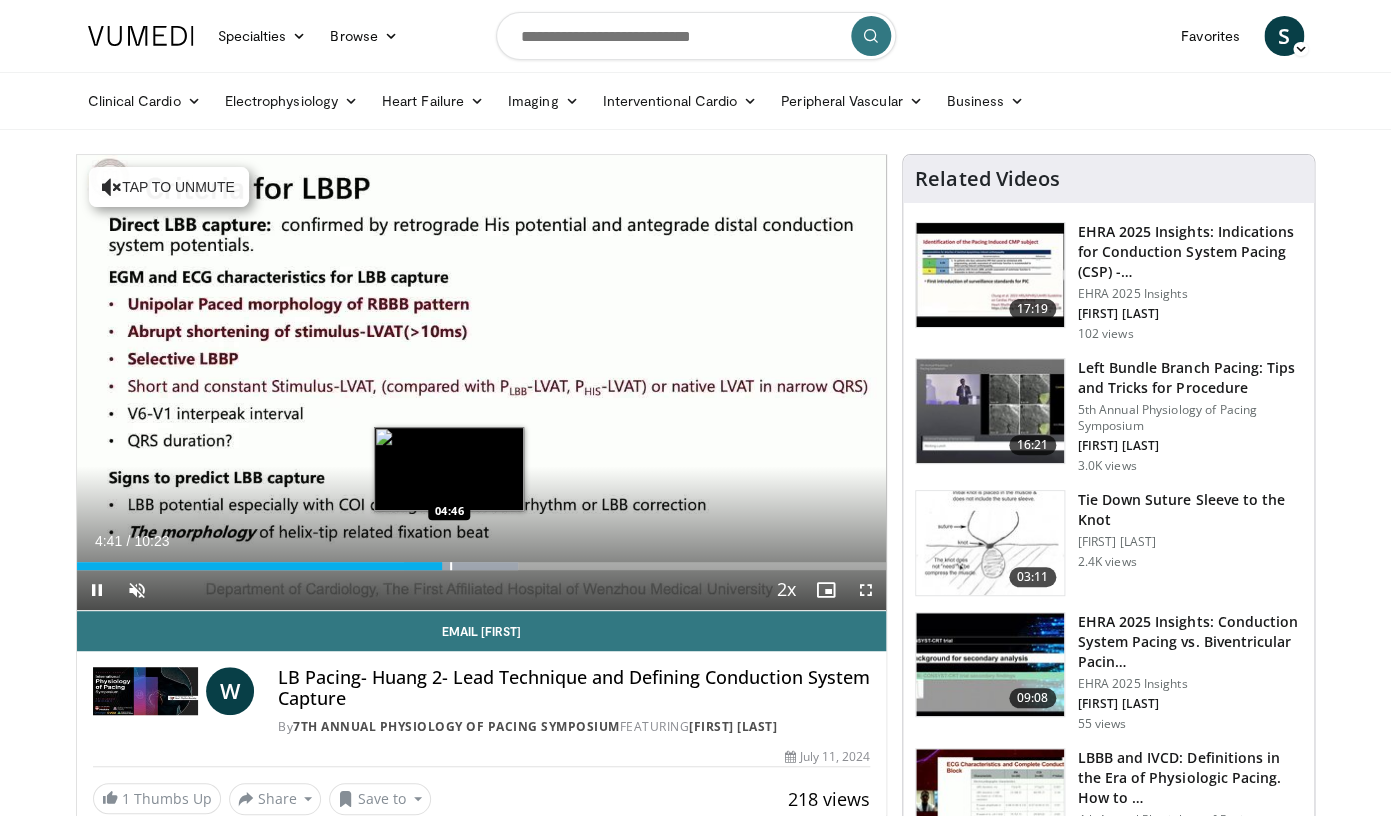 click on "**********" at bounding box center [482, 383] 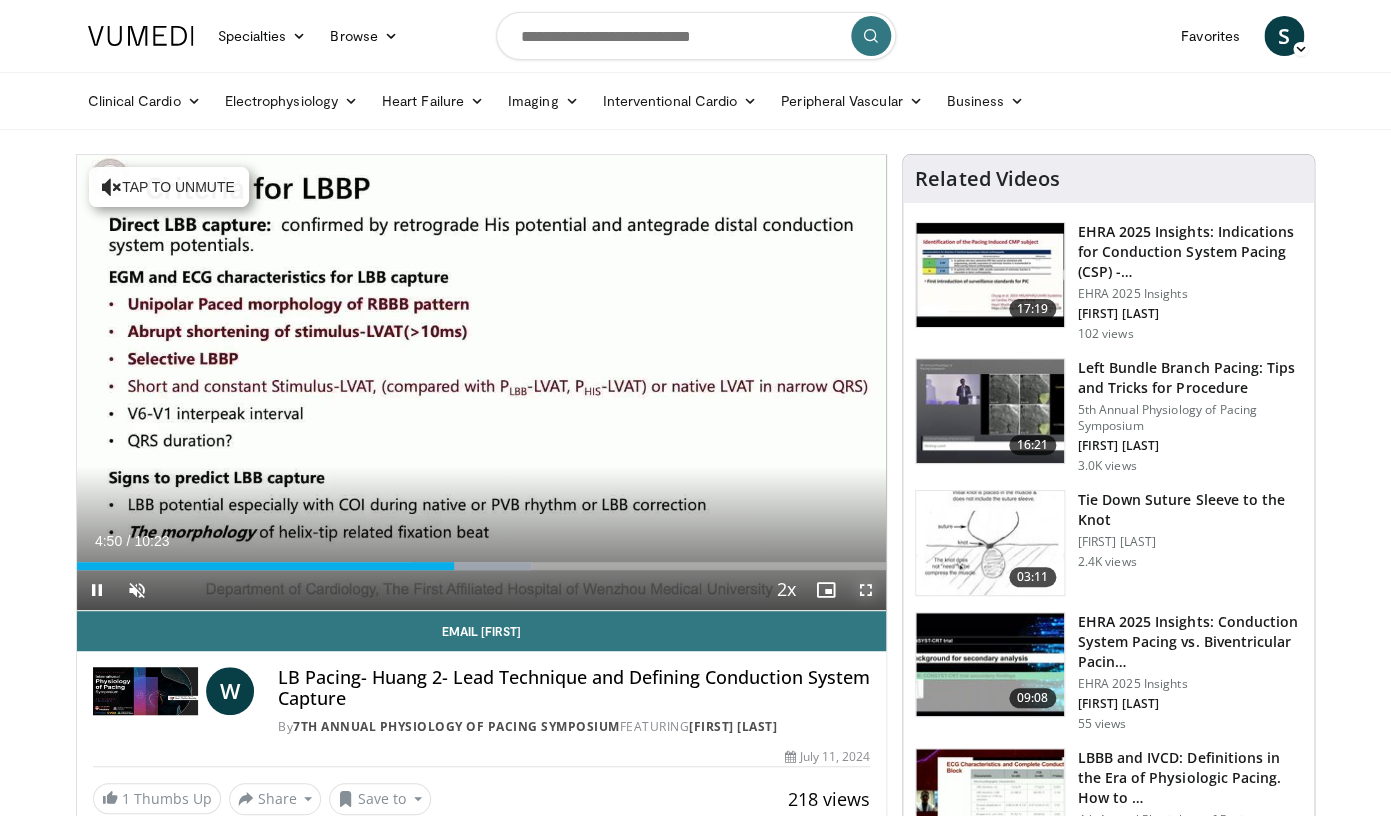 click at bounding box center [866, 590] 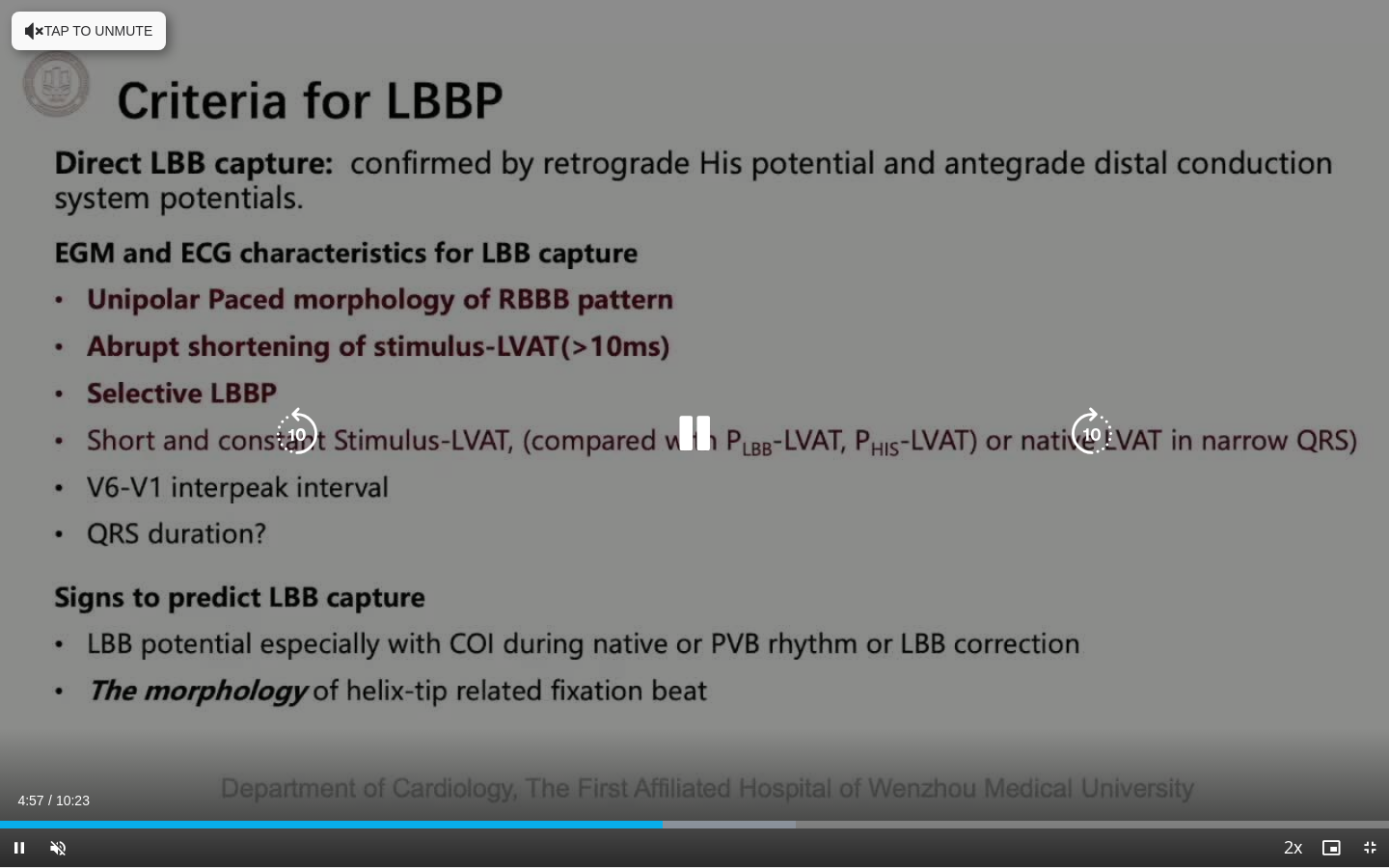 click on "10 seconds
Tap to unmute" at bounding box center (694, 433) 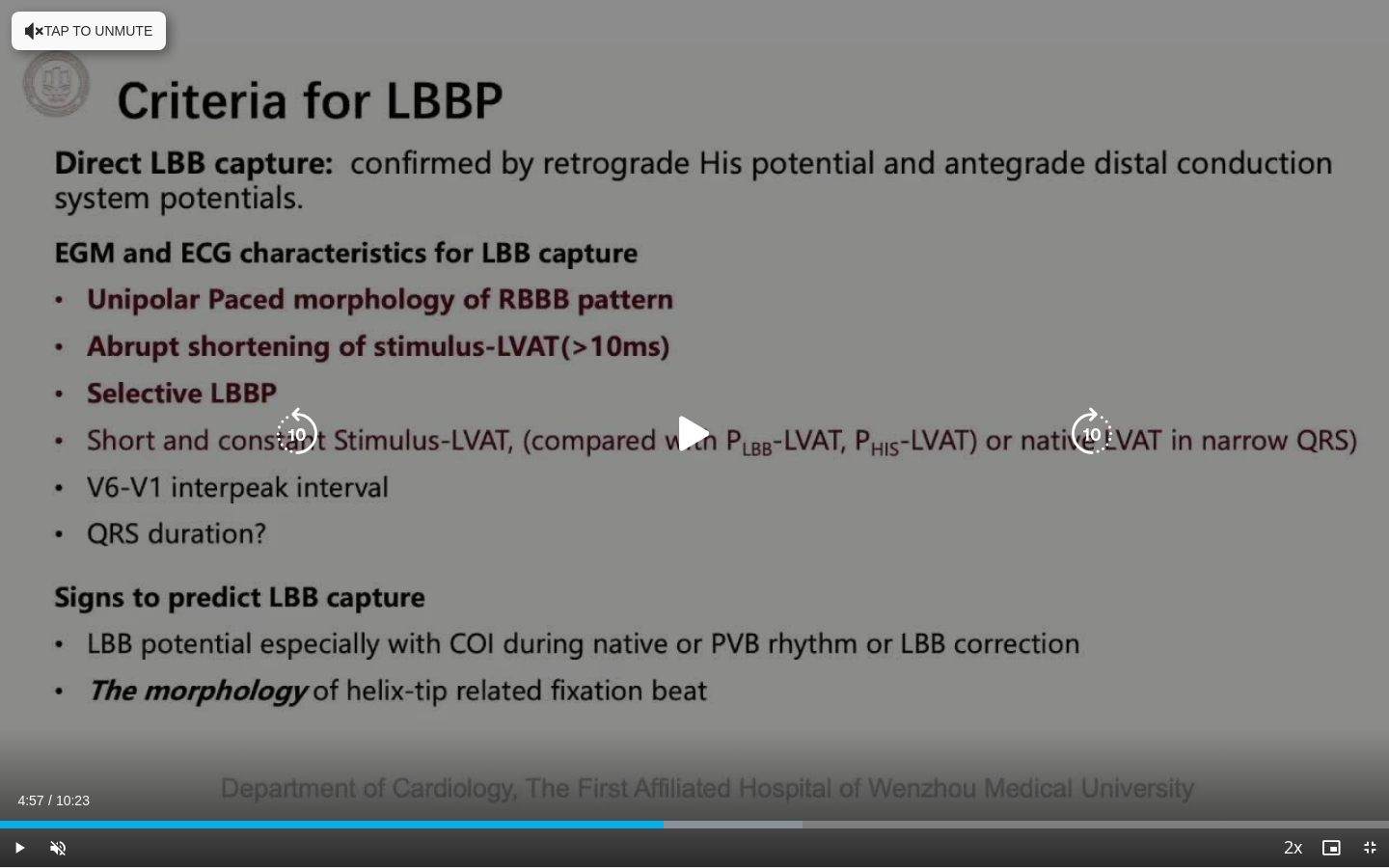 click on "10 seconds
Tap to unmute" at bounding box center (694, 433) 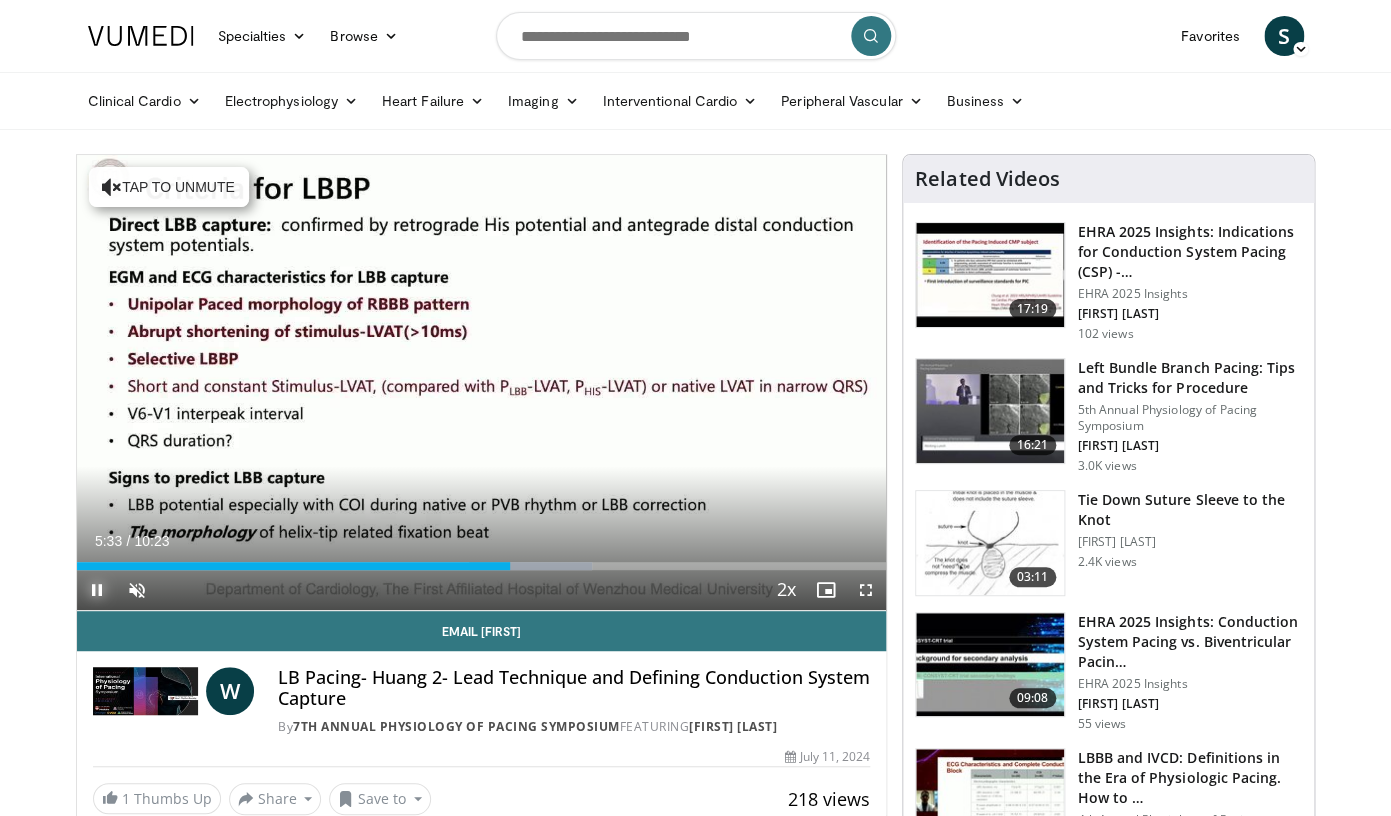click at bounding box center (97, 590) 